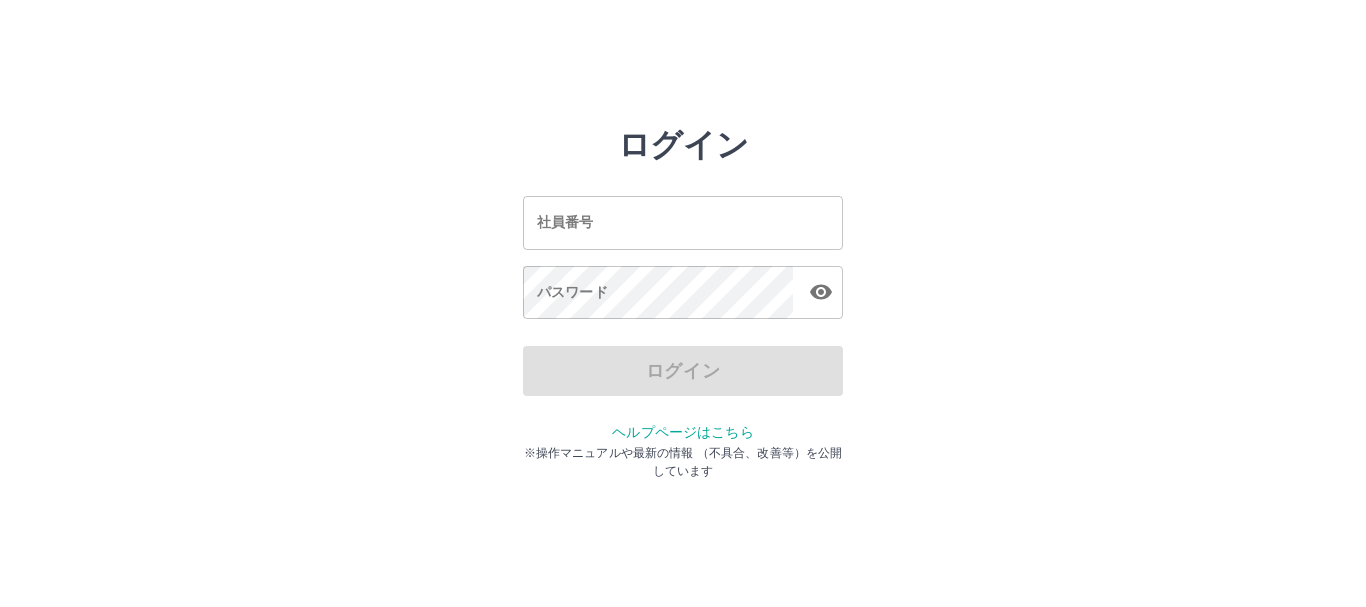 scroll, scrollTop: 0, scrollLeft: 0, axis: both 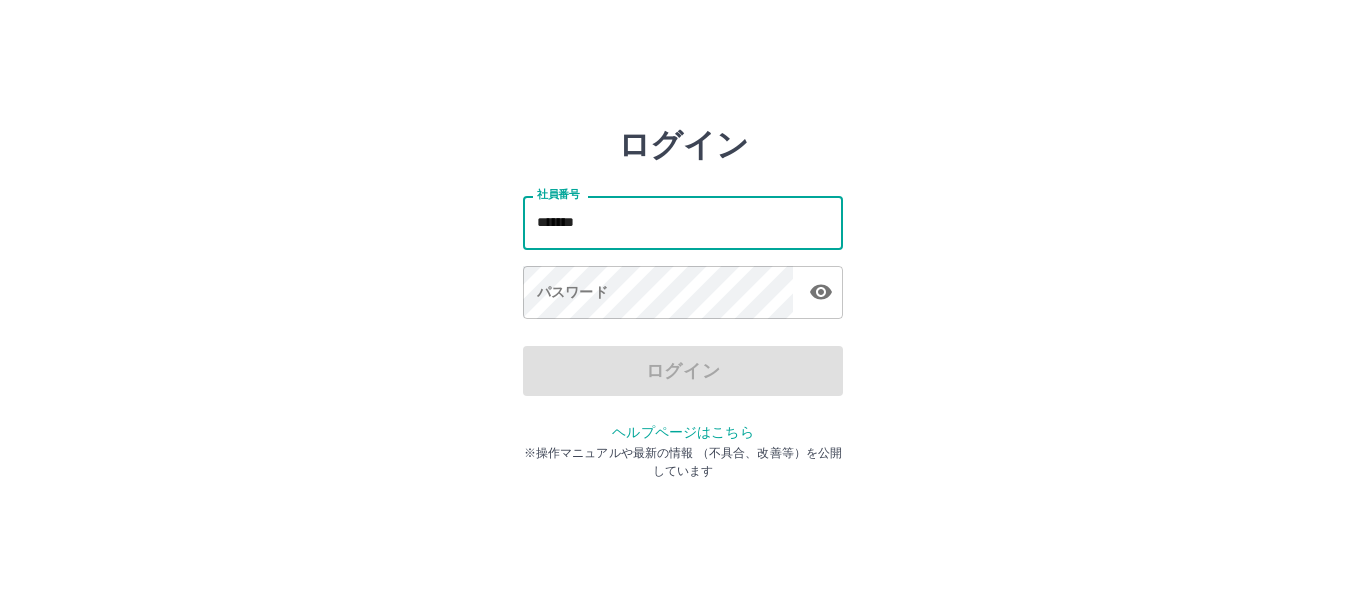 type on "*******" 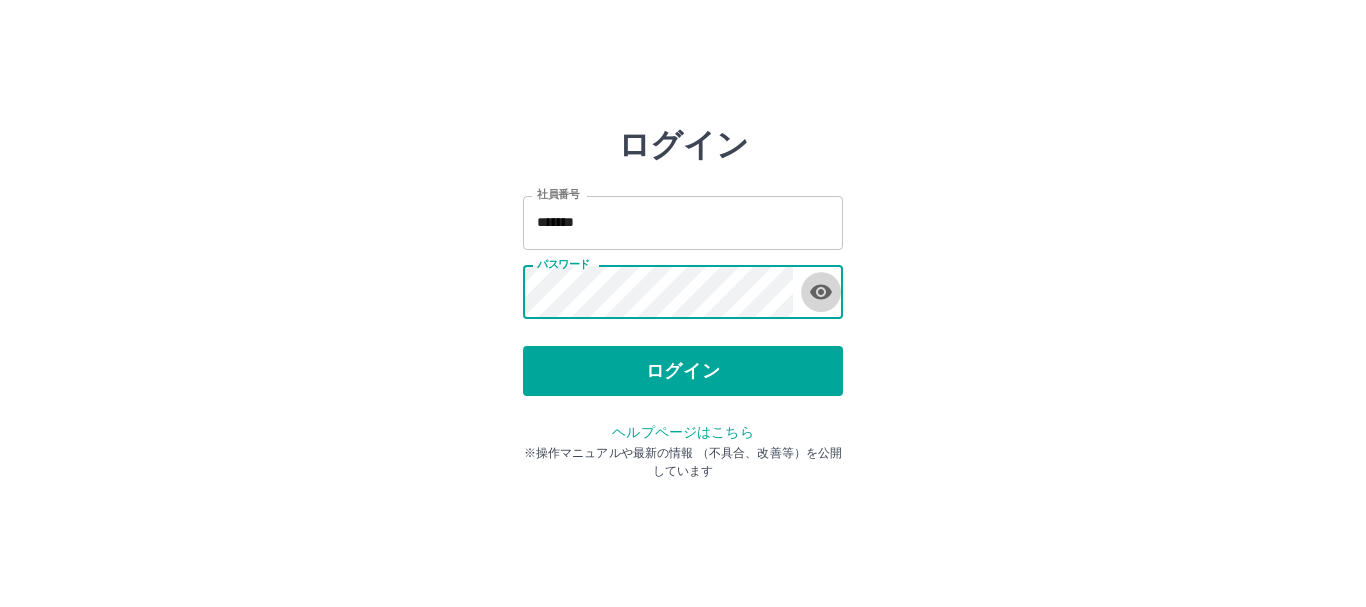 click 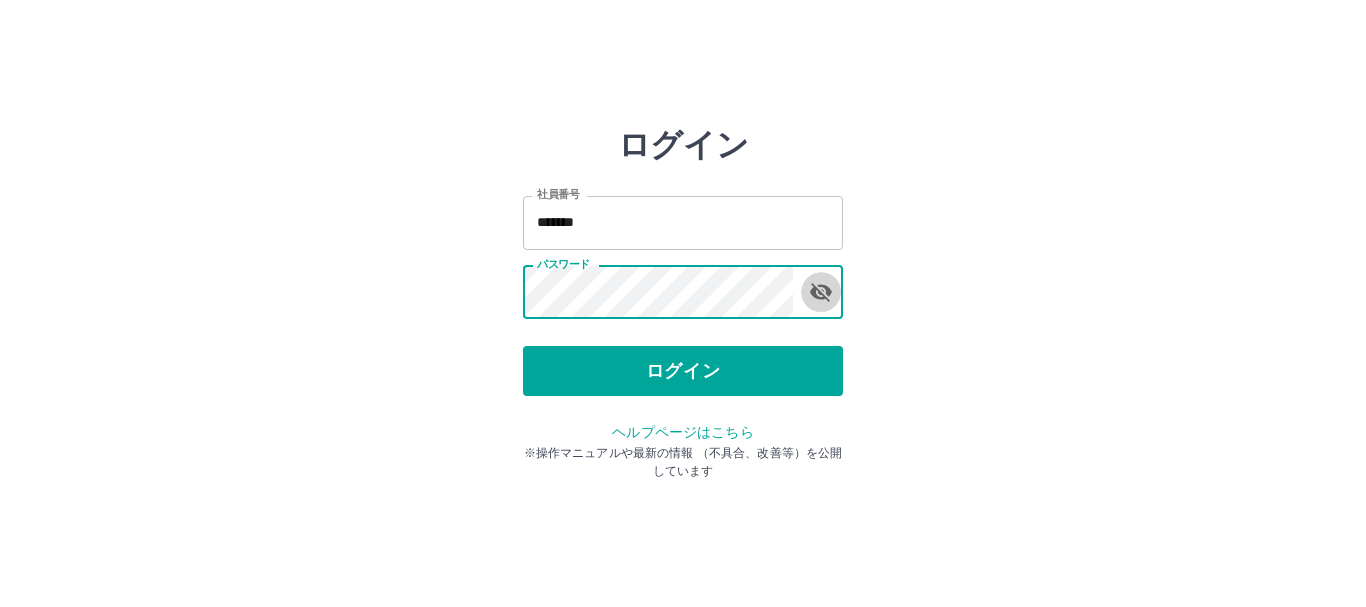 click 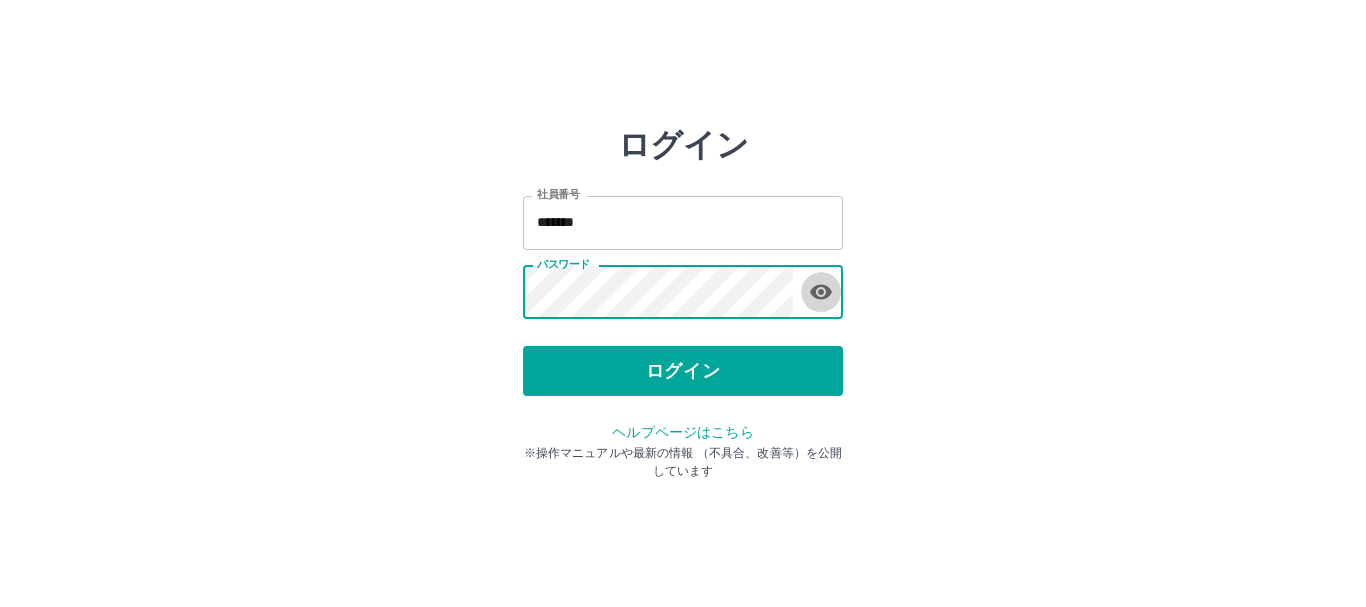 click 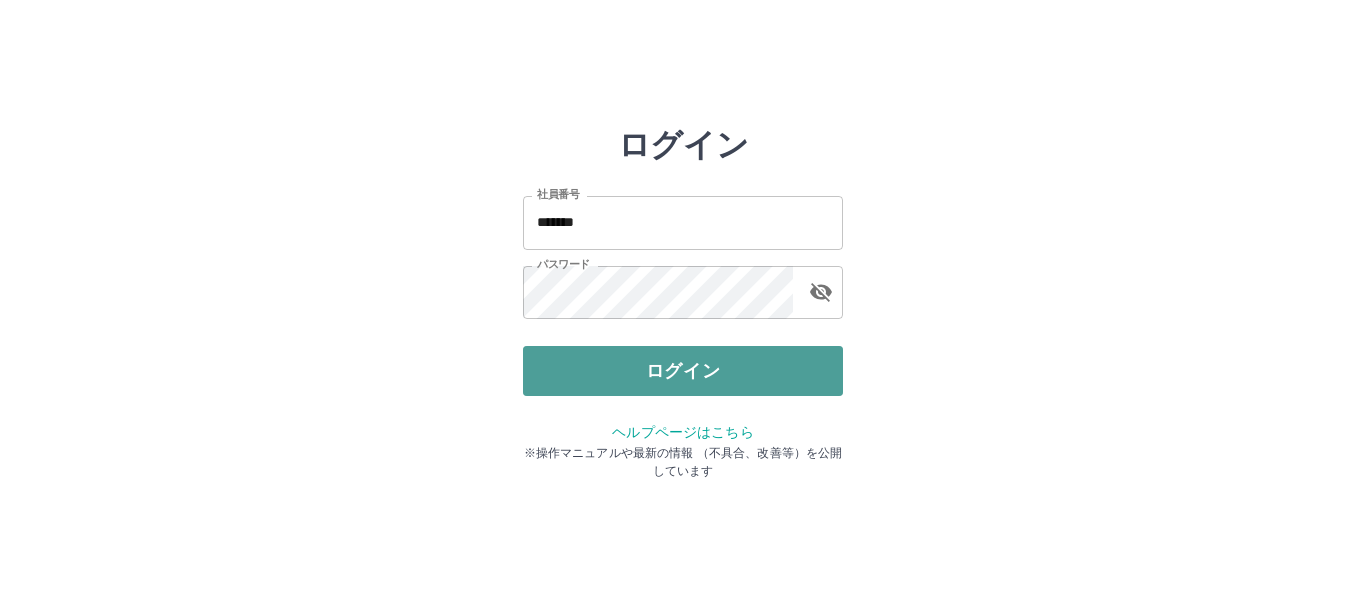 click on "ログイン" at bounding box center [683, 371] 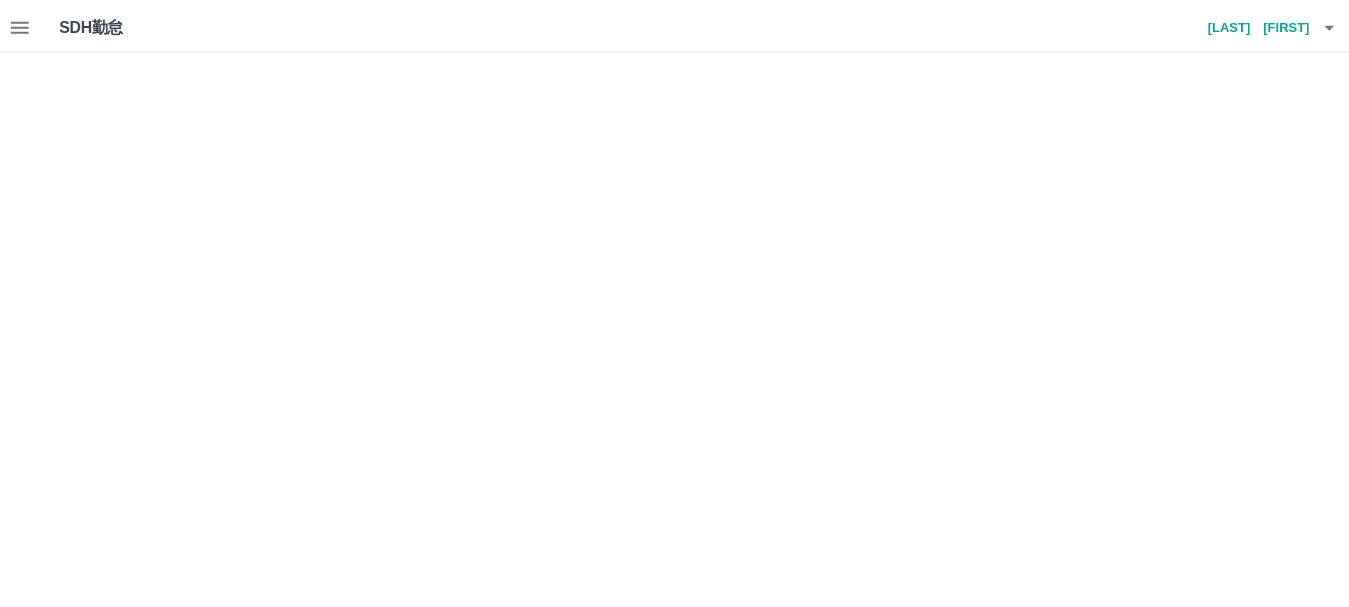 scroll, scrollTop: 0, scrollLeft: 0, axis: both 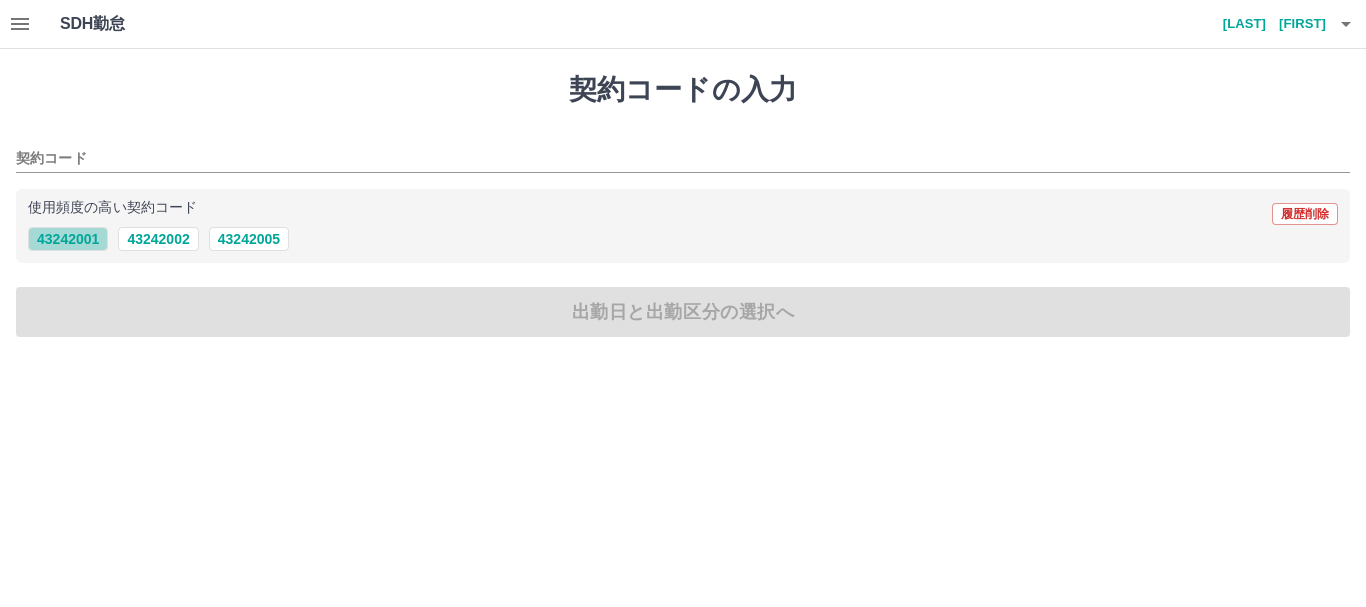 click on "43242001" at bounding box center (68, 239) 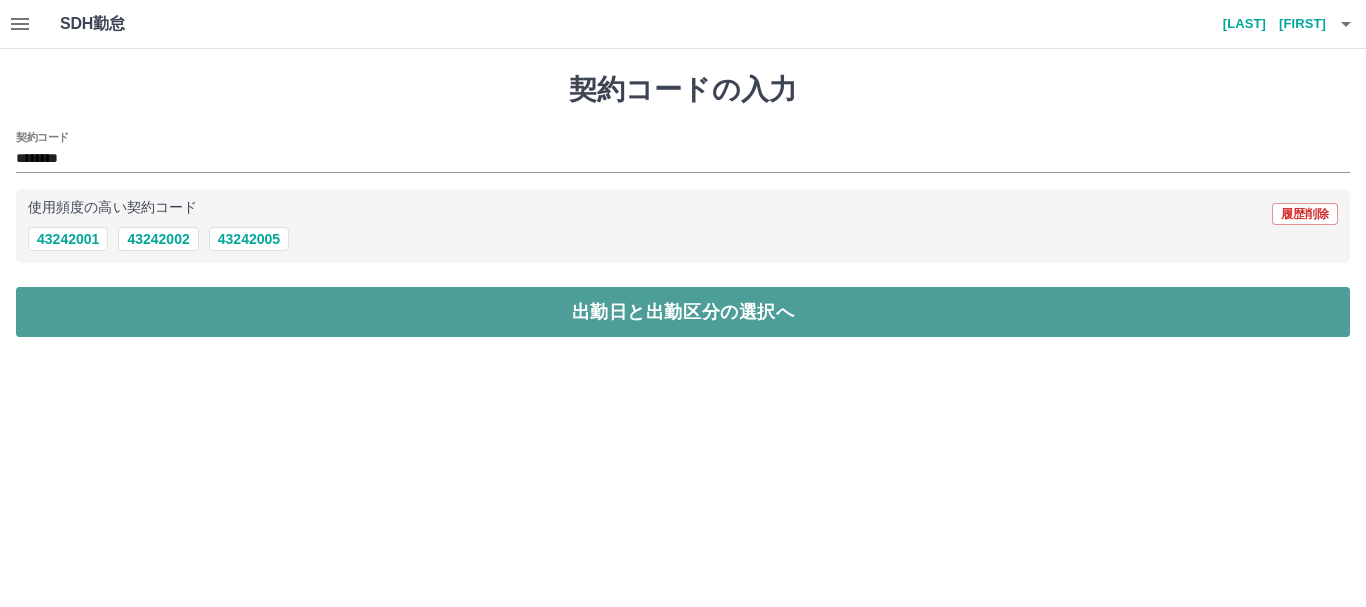 click on "出勤日と出勤区分の選択へ" at bounding box center [683, 312] 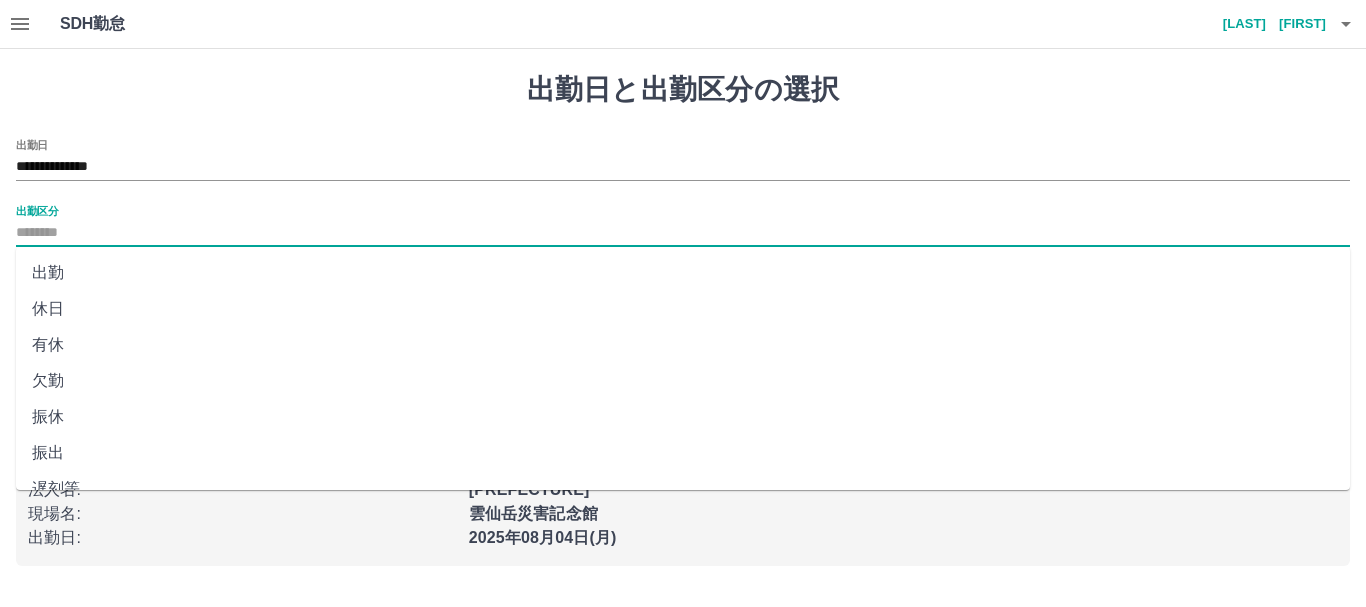 click on "出勤区分" at bounding box center (683, 233) 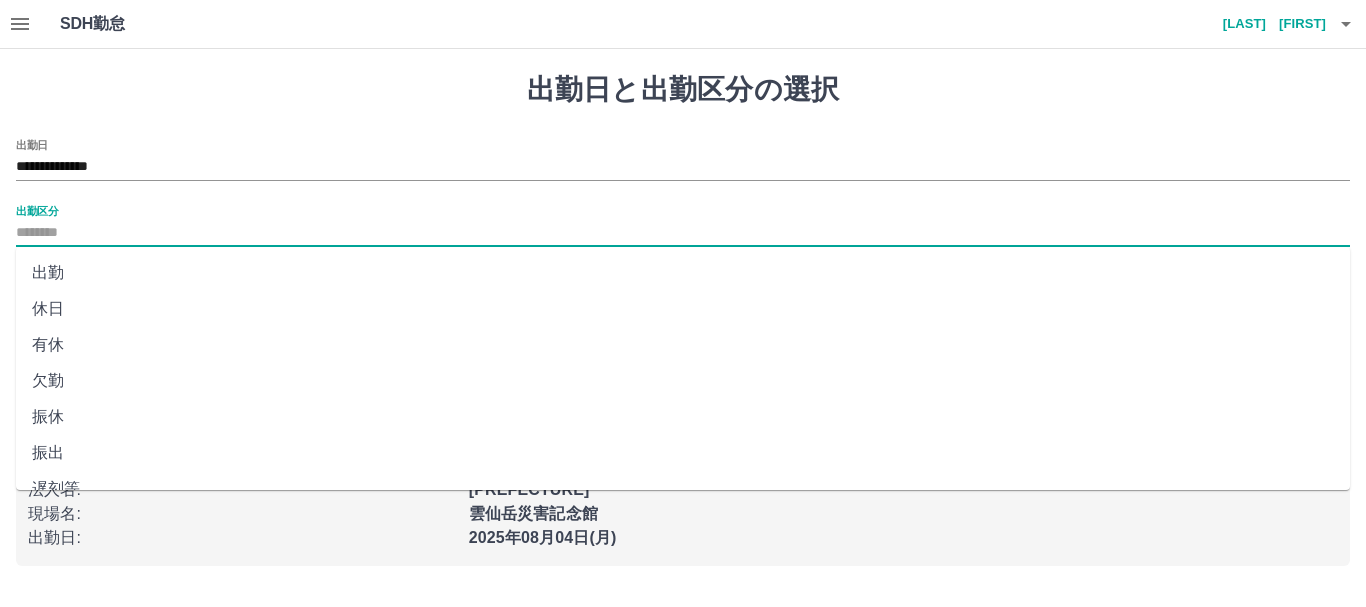 click on "出勤" at bounding box center [683, 273] 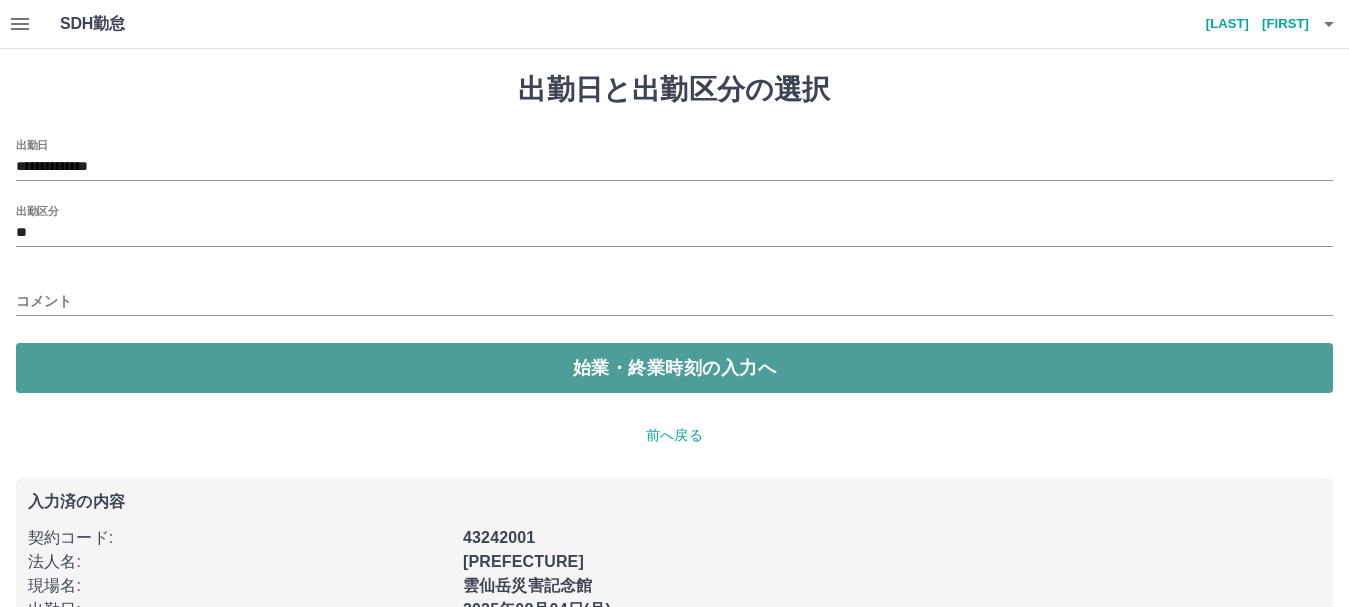 drag, startPoint x: 674, startPoint y: 373, endPoint x: 659, endPoint y: 373, distance: 15 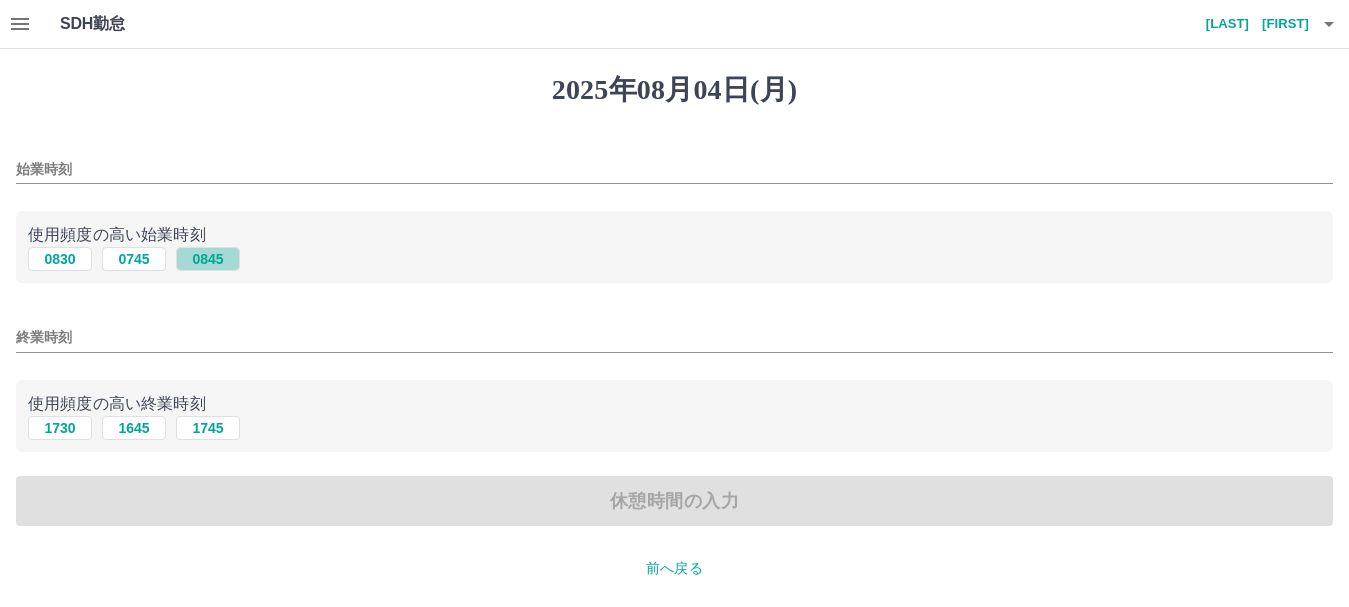 click on "0845" at bounding box center [208, 259] 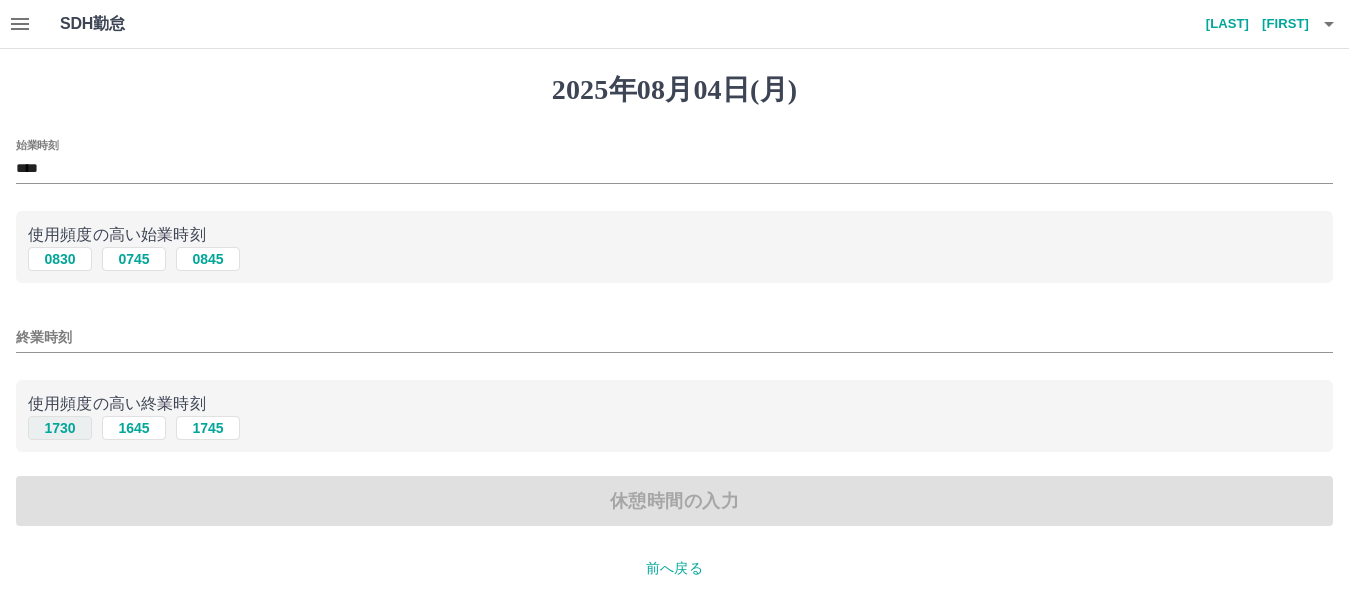 click on "1730" at bounding box center [60, 428] 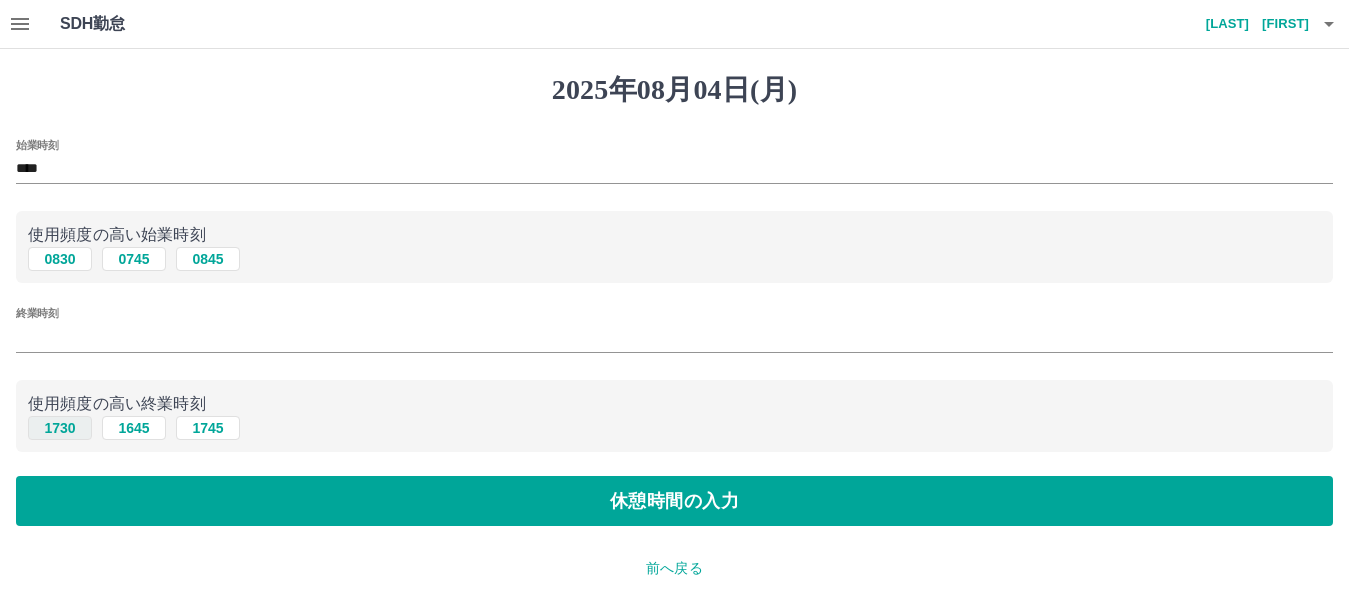 type on "****" 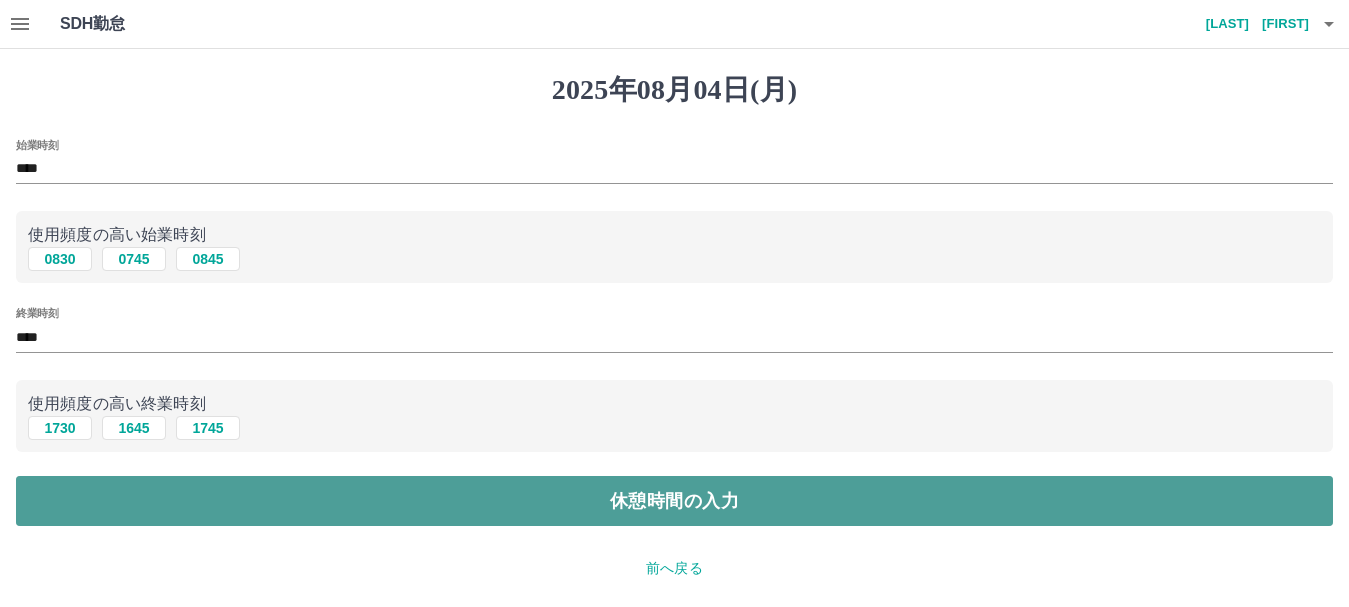 click on "休憩時間の入力" at bounding box center [674, 501] 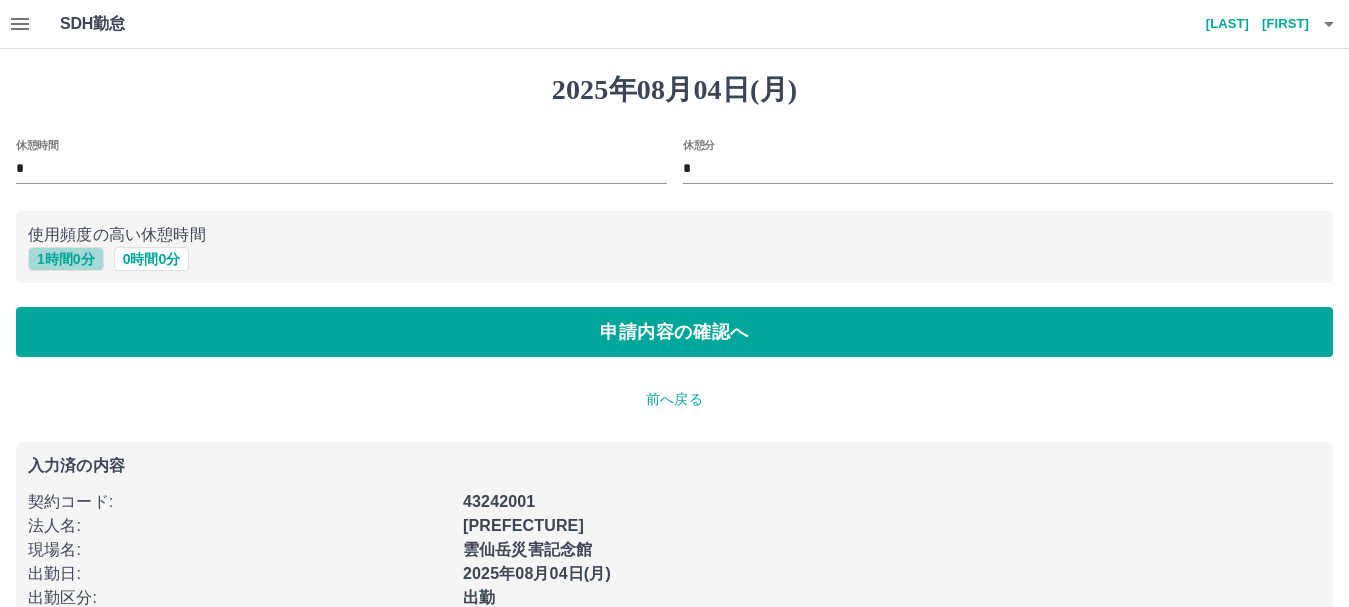click on "1 時間 0 分" at bounding box center [66, 259] 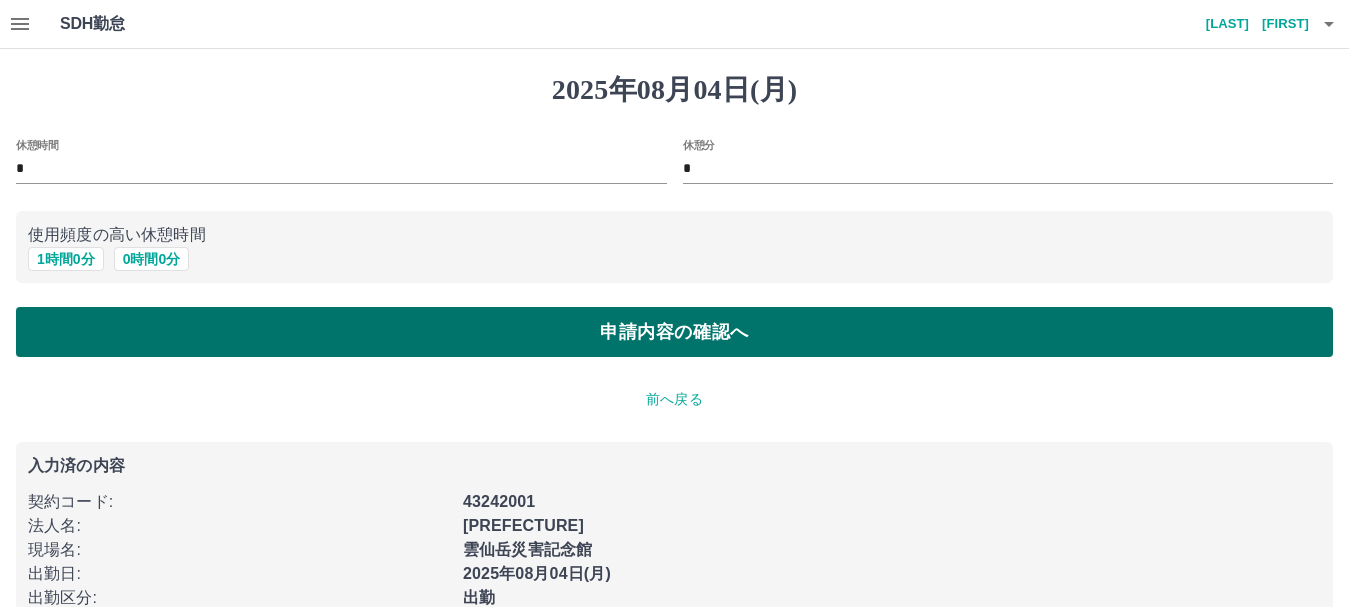 click on "申請内容の確認へ" at bounding box center (674, 332) 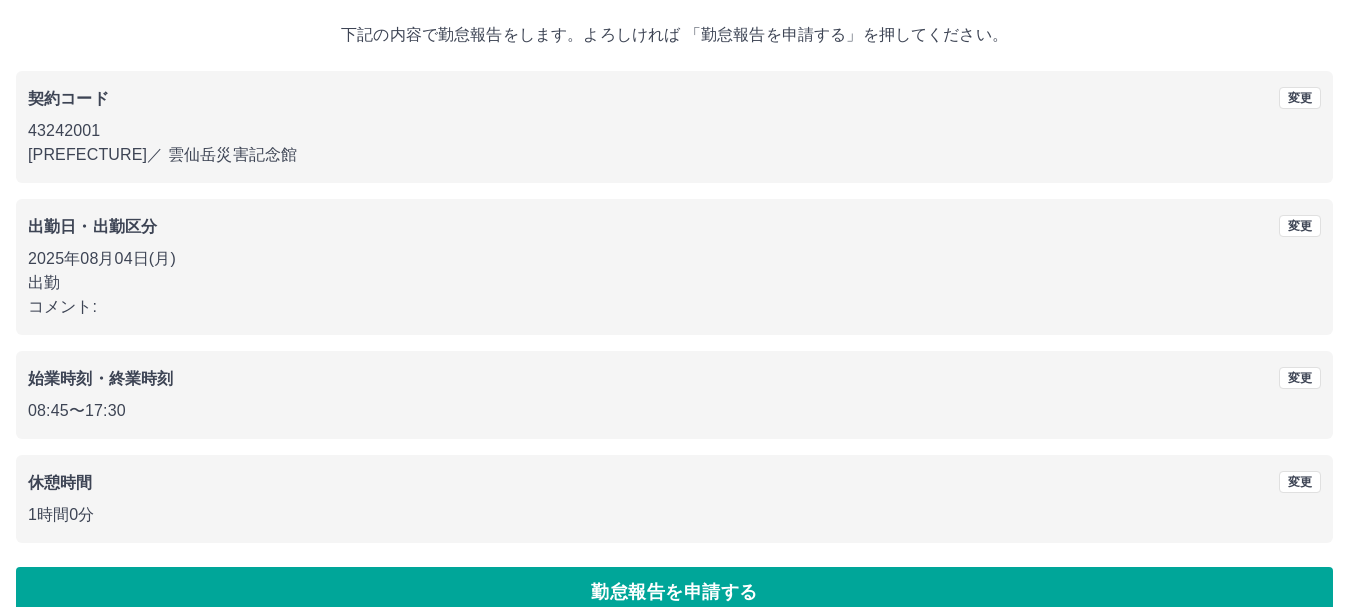 scroll, scrollTop: 142, scrollLeft: 0, axis: vertical 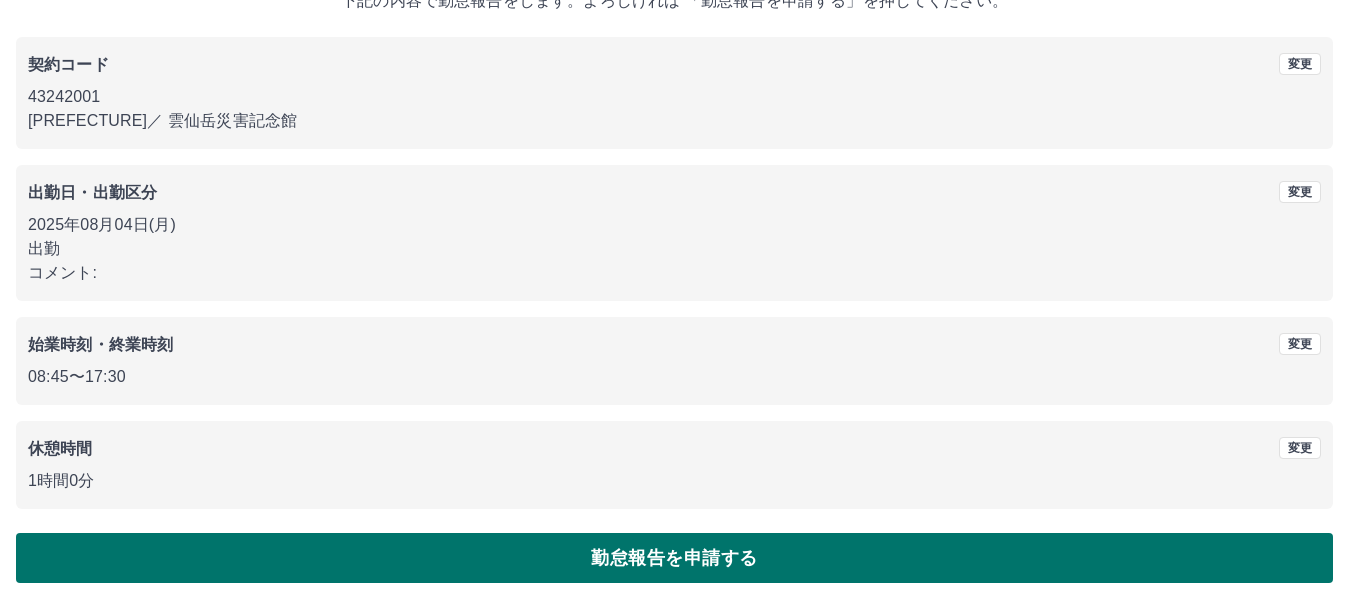click on "勤怠報告を申請する" at bounding box center (674, 558) 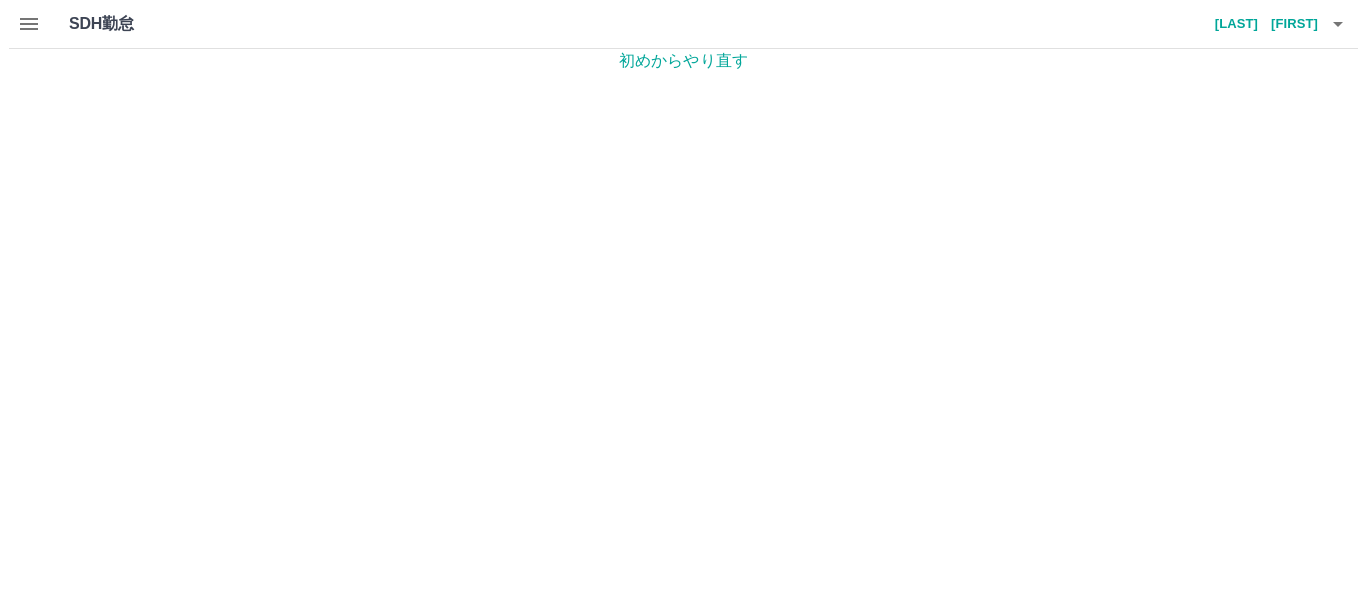 scroll, scrollTop: 0, scrollLeft: 0, axis: both 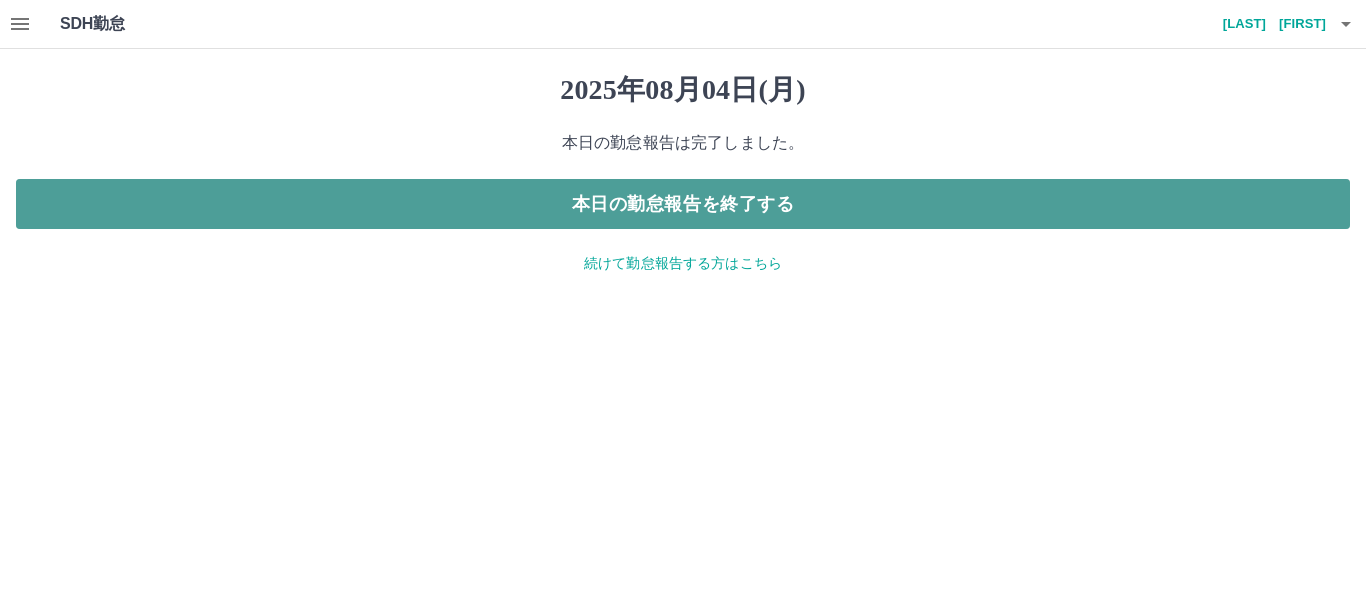 click on "本日の勤怠報告を終了する" at bounding box center [683, 204] 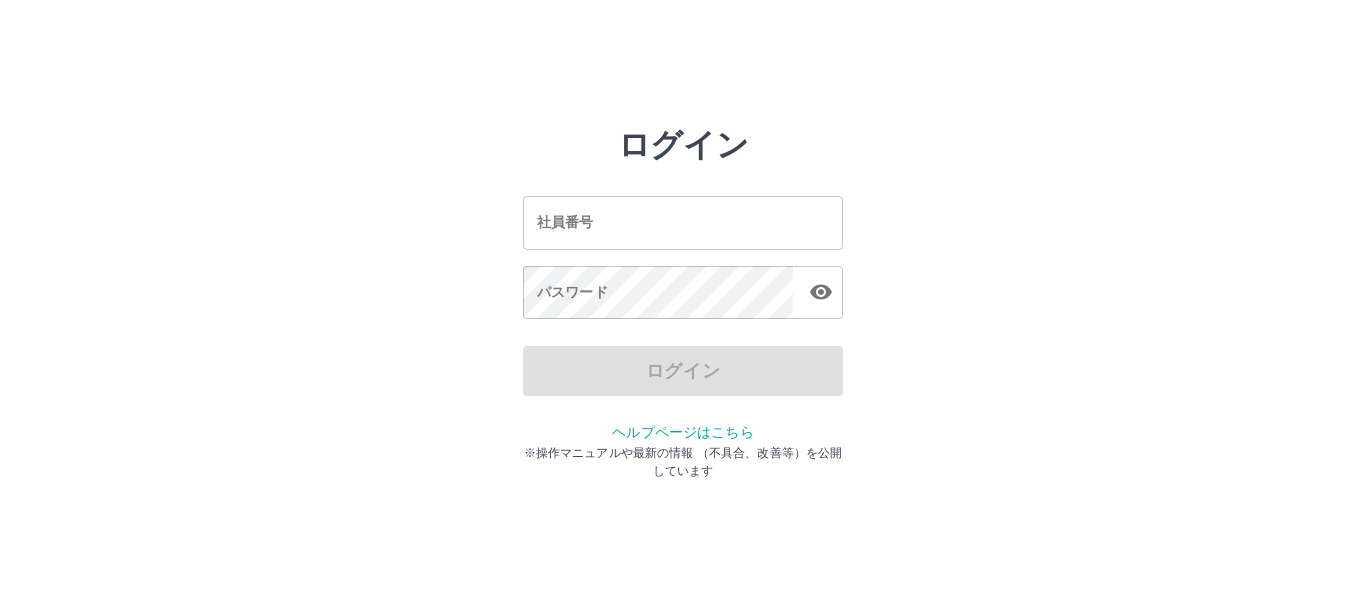 scroll, scrollTop: 0, scrollLeft: 0, axis: both 